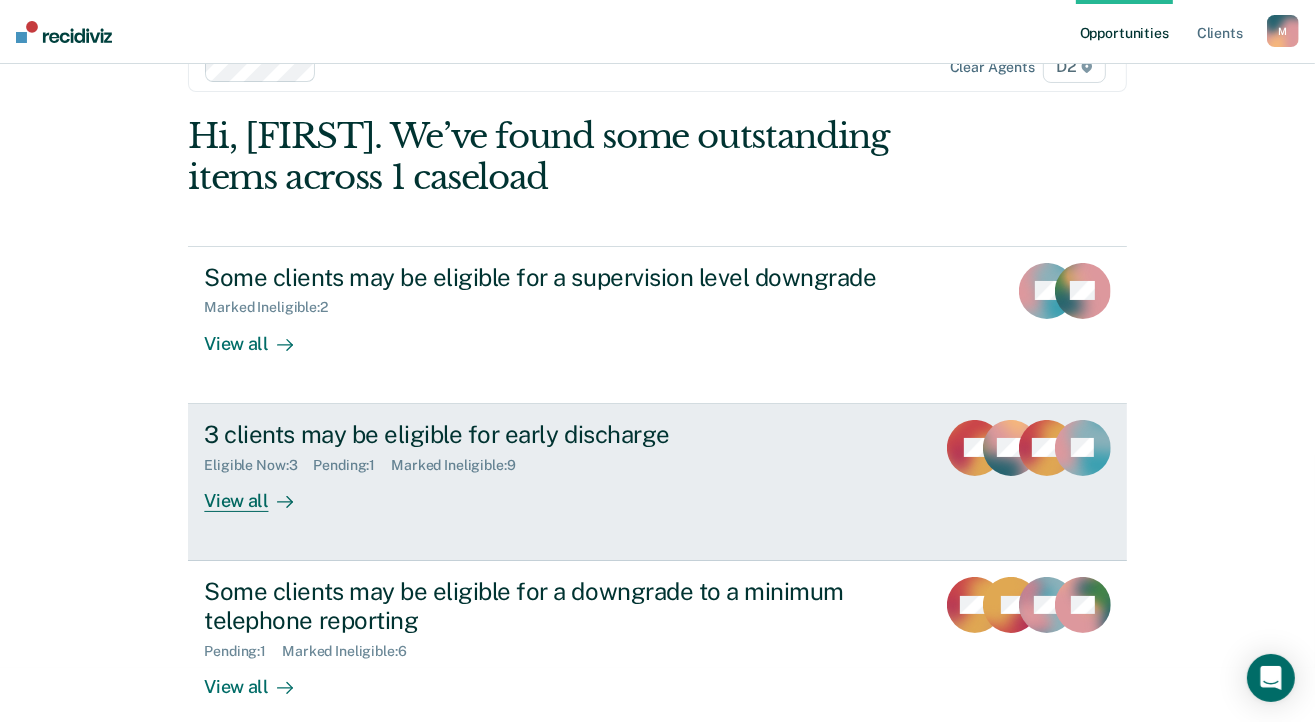 scroll, scrollTop: 77, scrollLeft: 0, axis: vertical 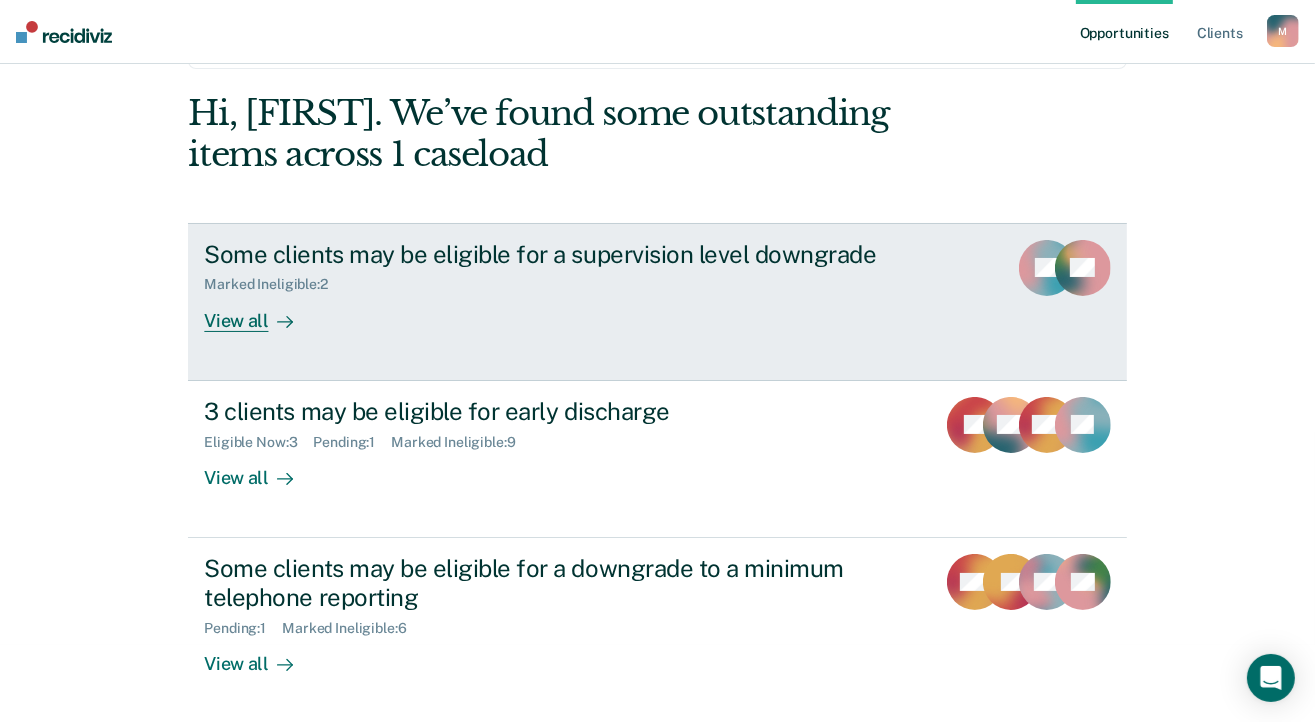 click on "View all" at bounding box center (260, 312) 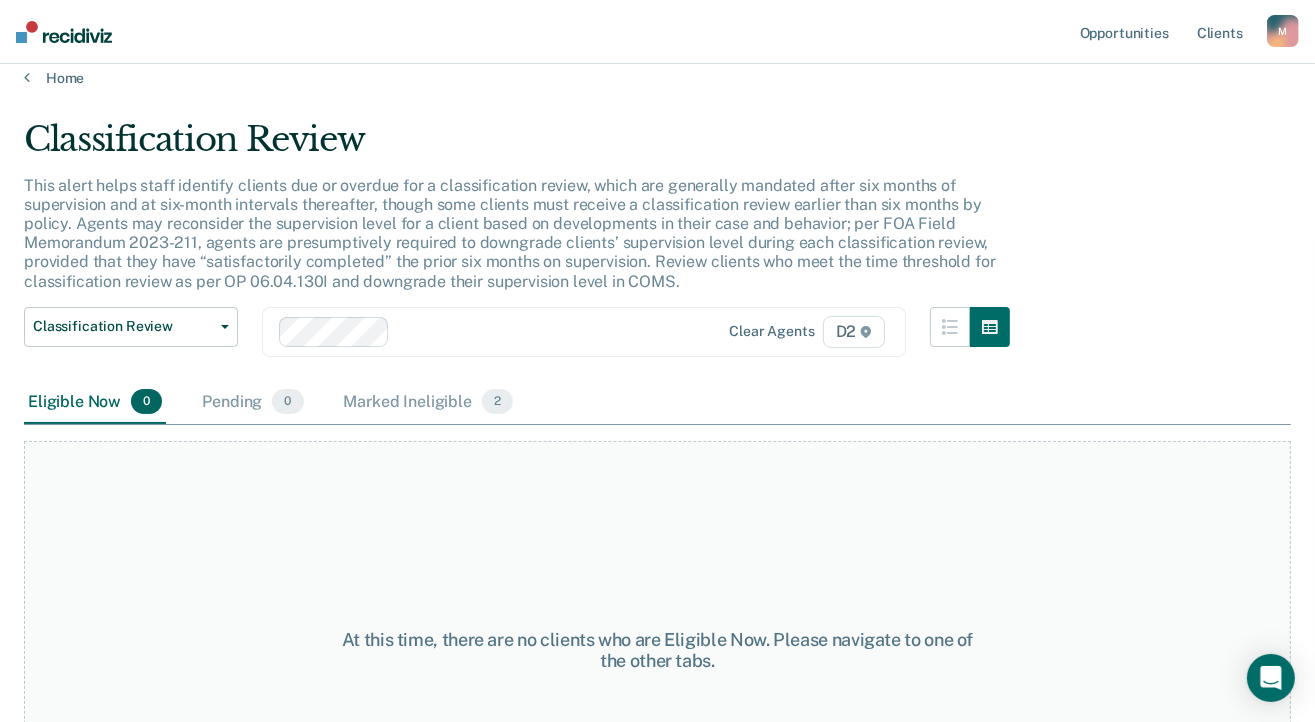 scroll, scrollTop: 0, scrollLeft: 0, axis: both 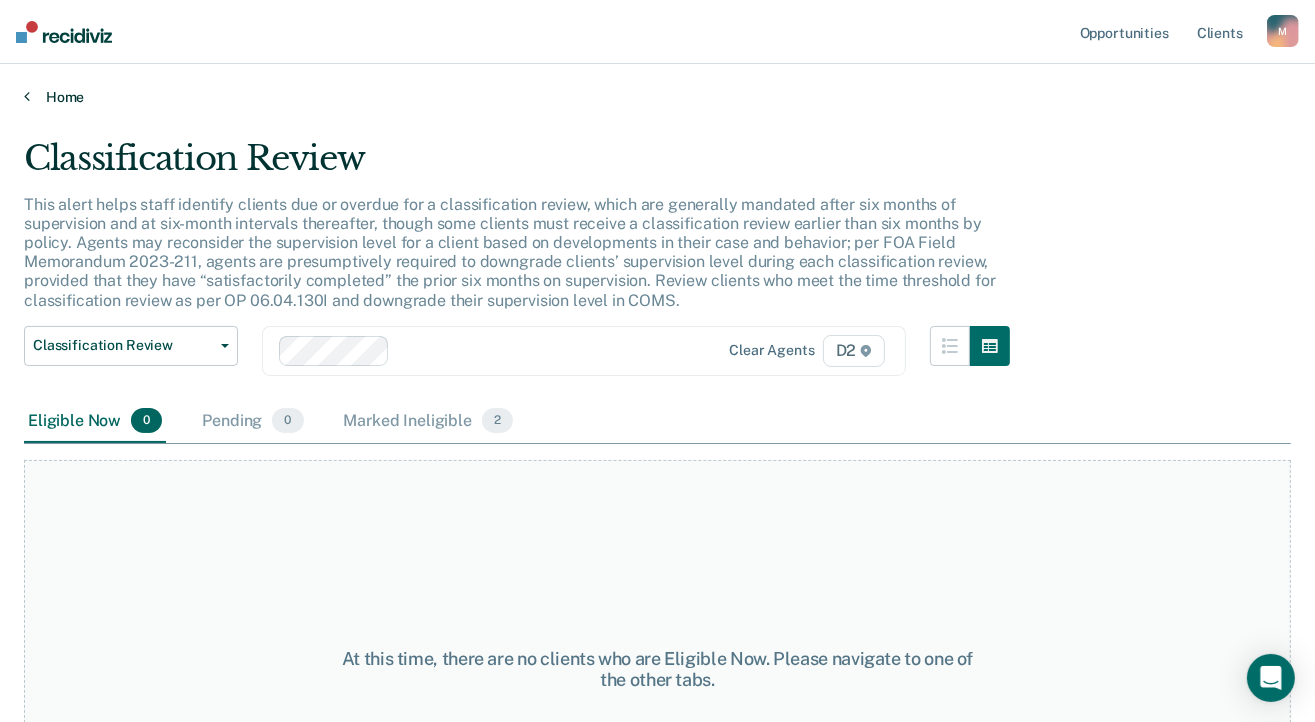 click on "Home" at bounding box center [657, 97] 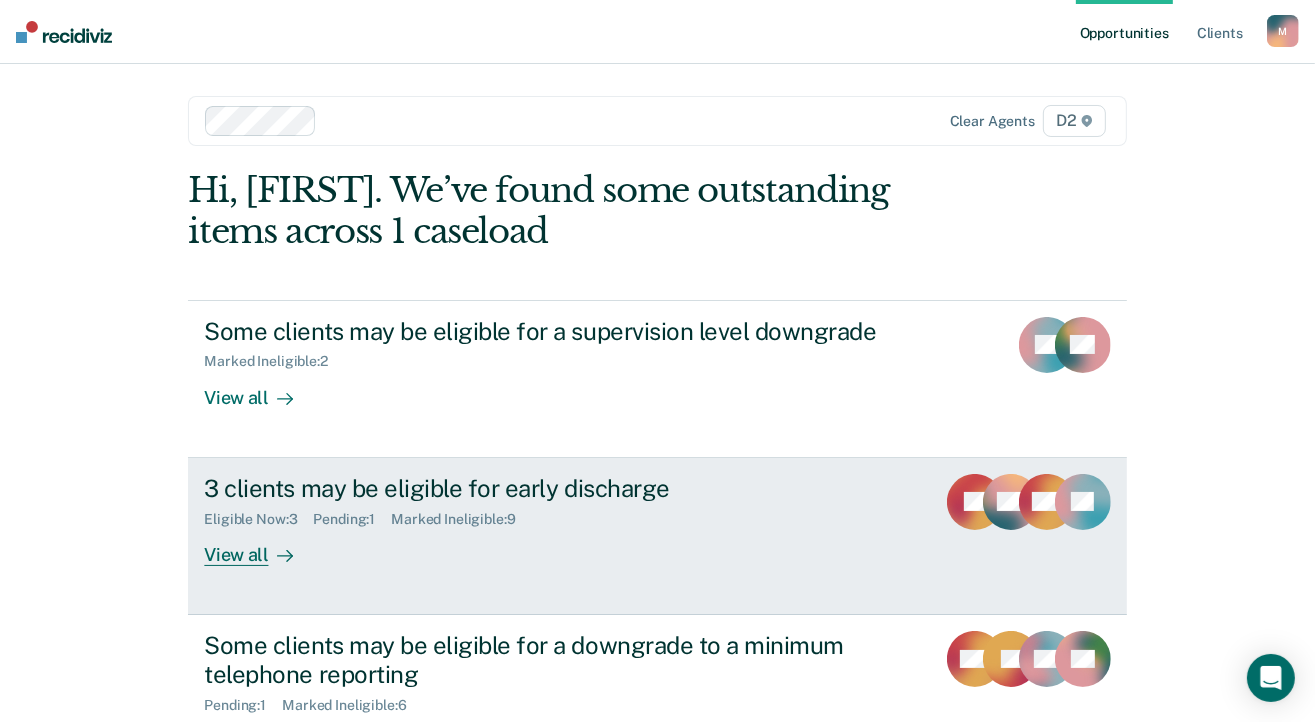 click on "View all" at bounding box center (260, 546) 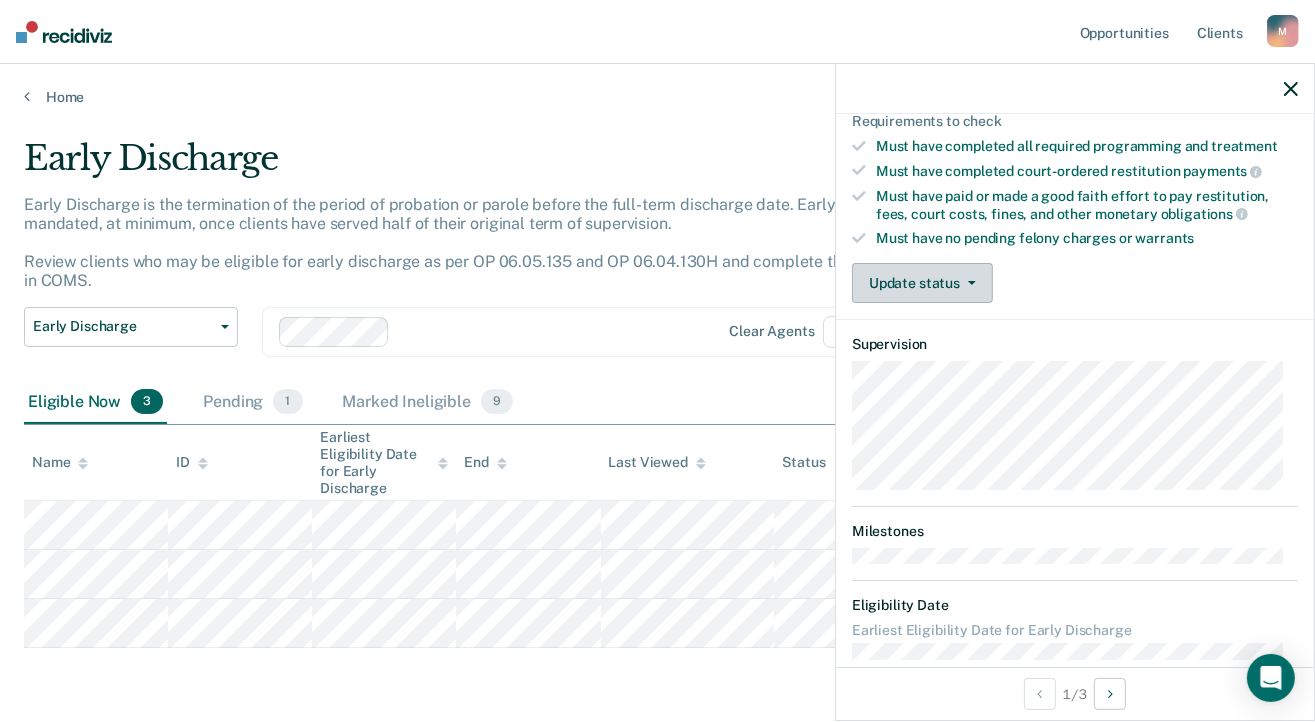 scroll, scrollTop: 349, scrollLeft: 0, axis: vertical 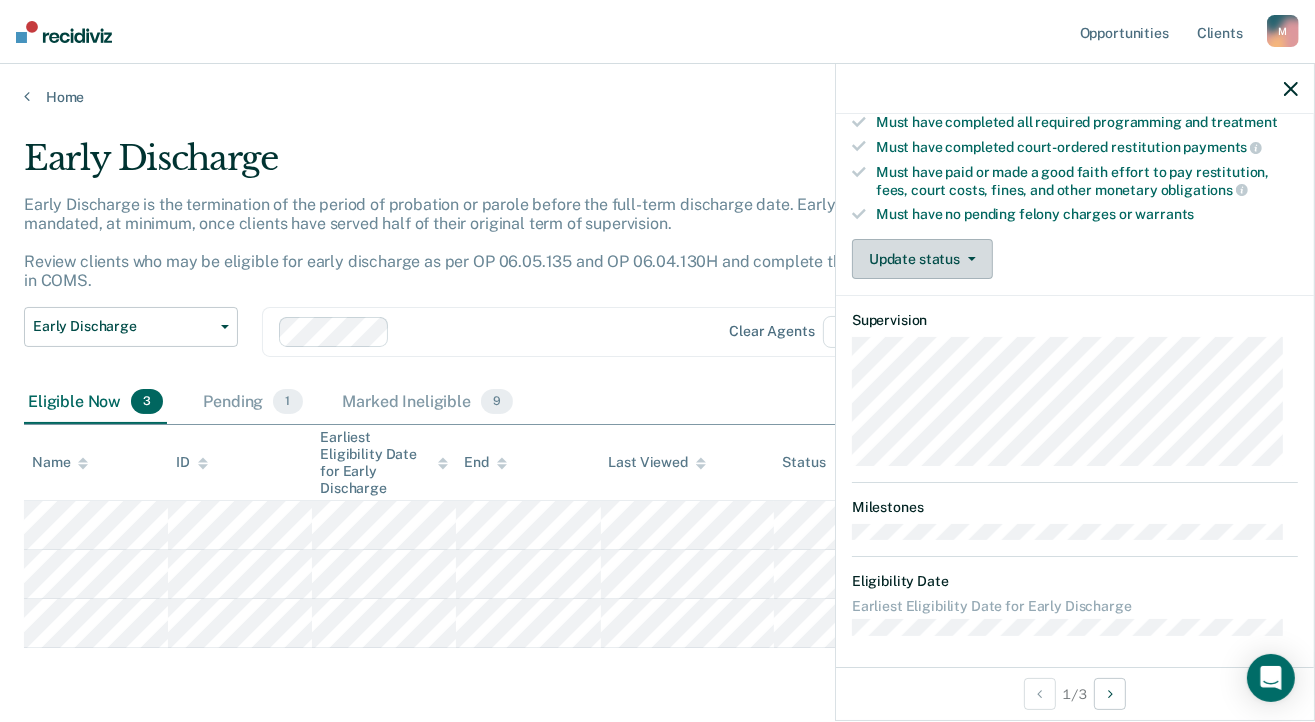 click on "Update status" at bounding box center [922, 259] 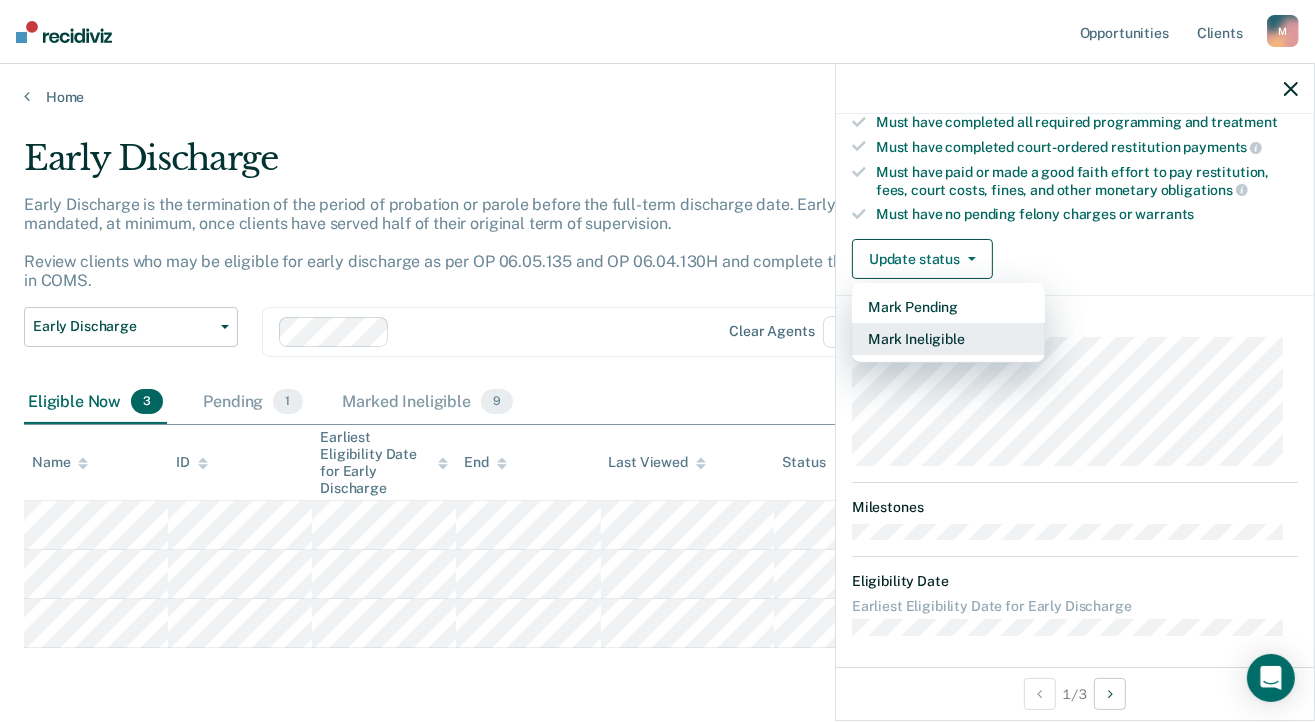 click on "Mark Ineligible" at bounding box center [948, 339] 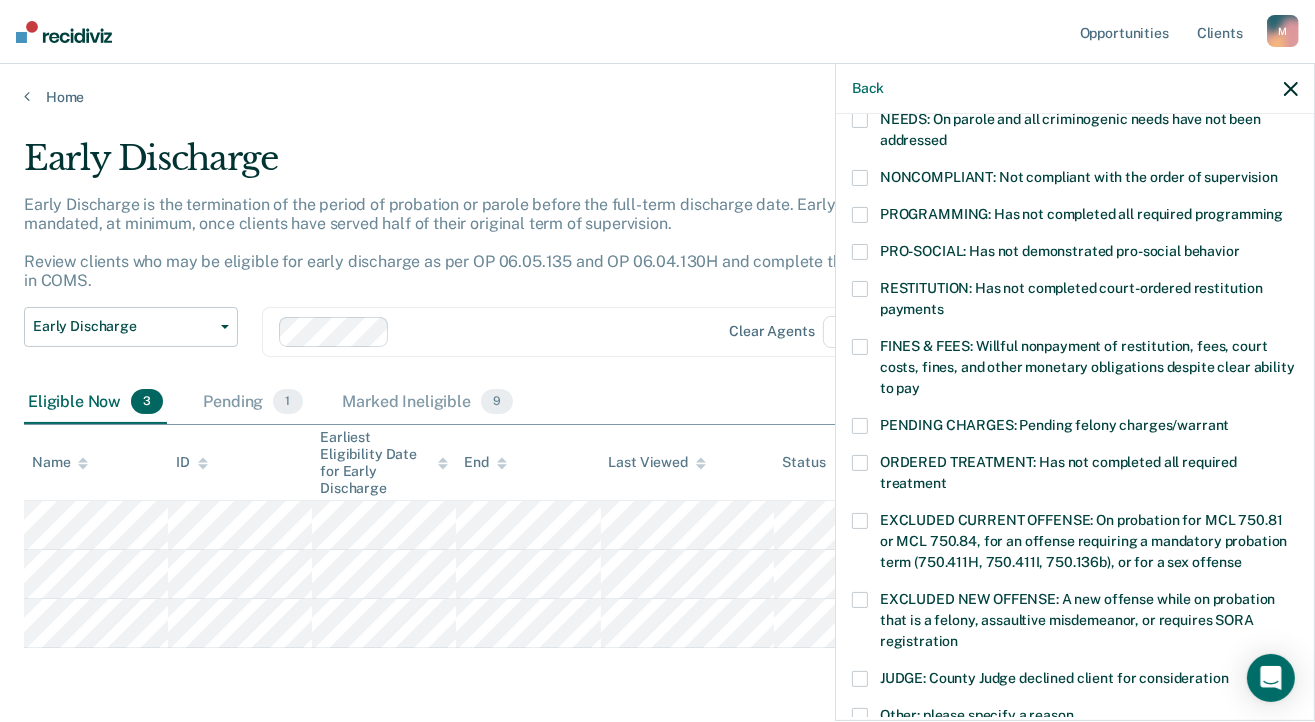 click at bounding box center (860, 289) 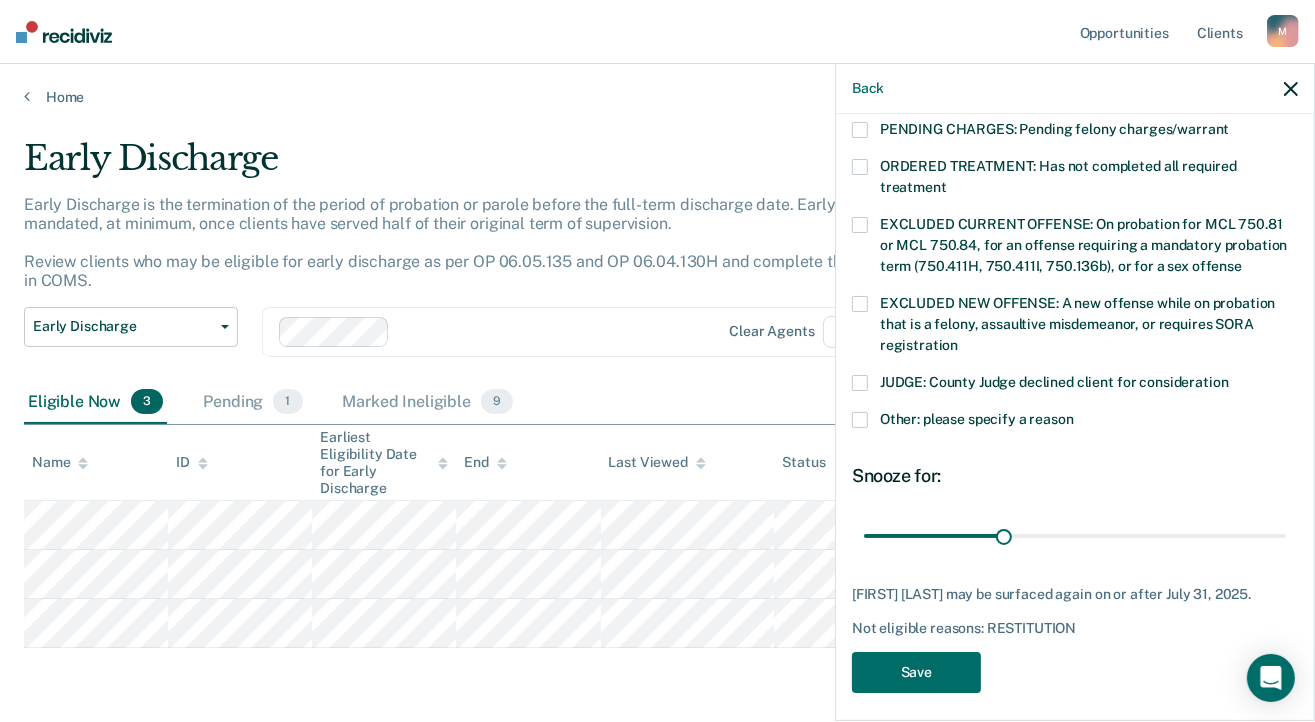 scroll, scrollTop: 654, scrollLeft: 0, axis: vertical 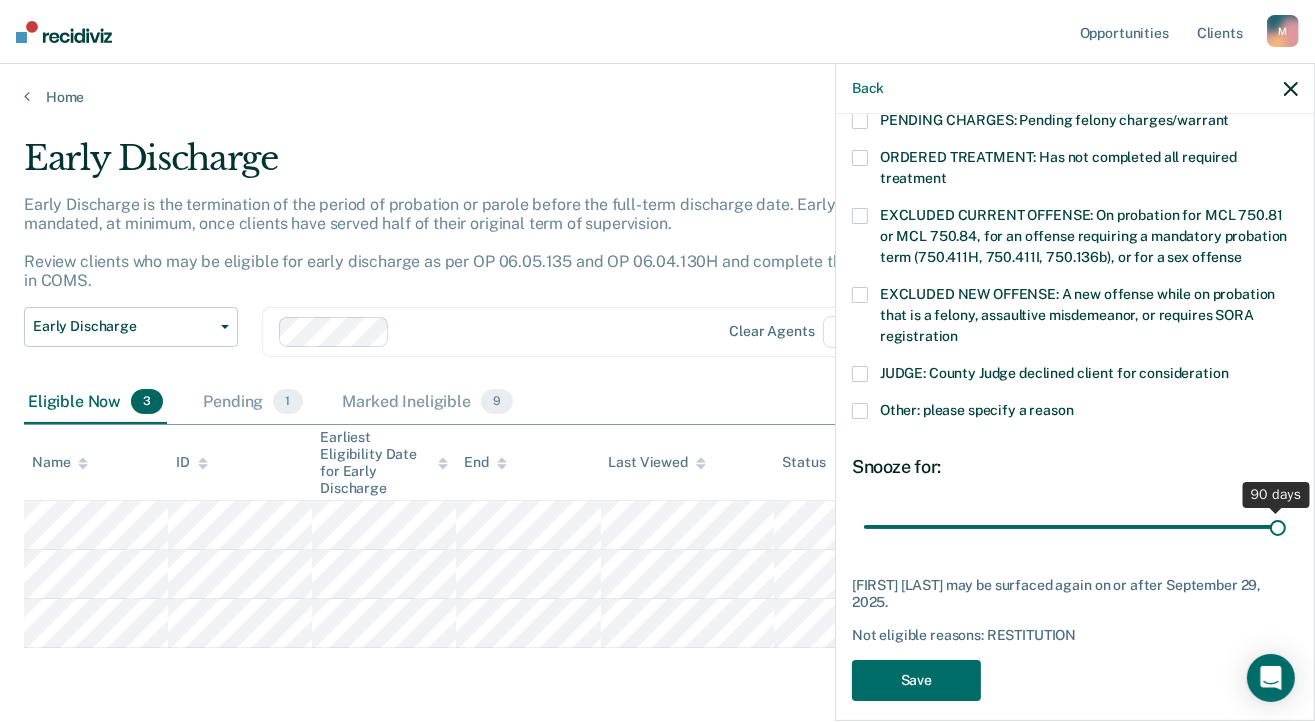 drag, startPoint x: 1004, startPoint y: 526, endPoint x: 1421, endPoint y: 545, distance: 417.43262 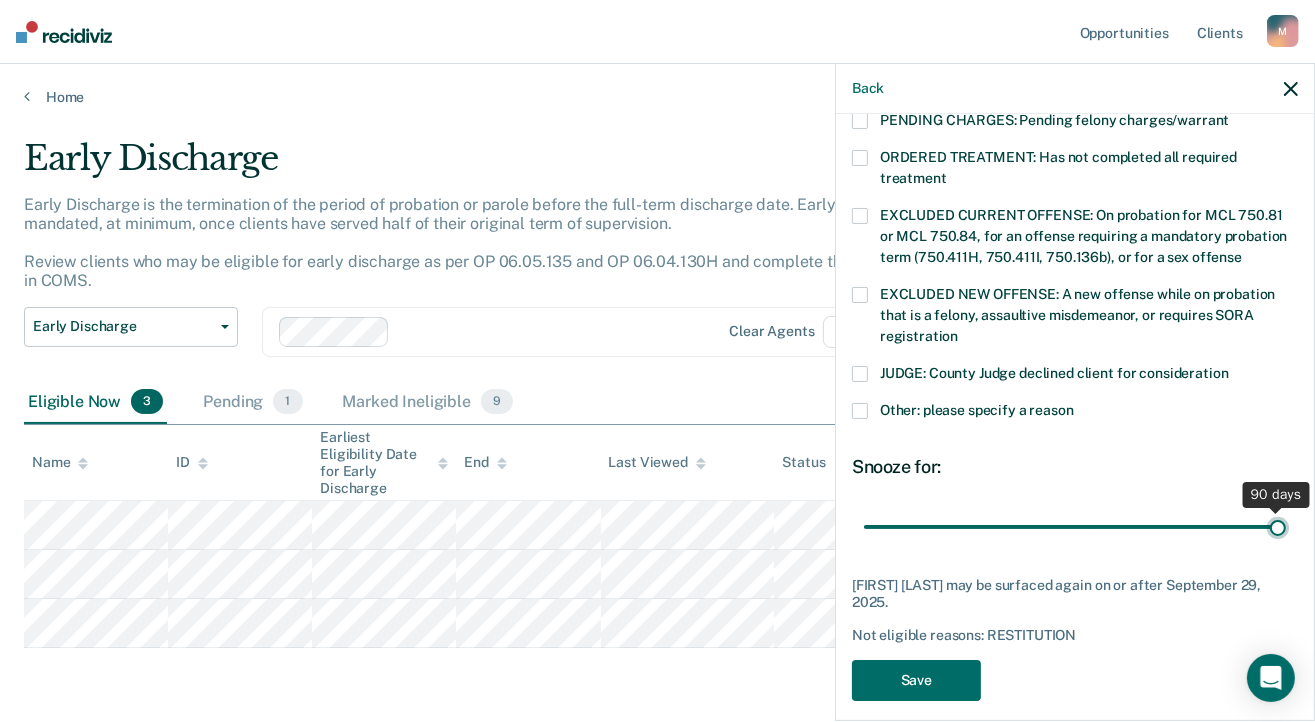 type on "90" 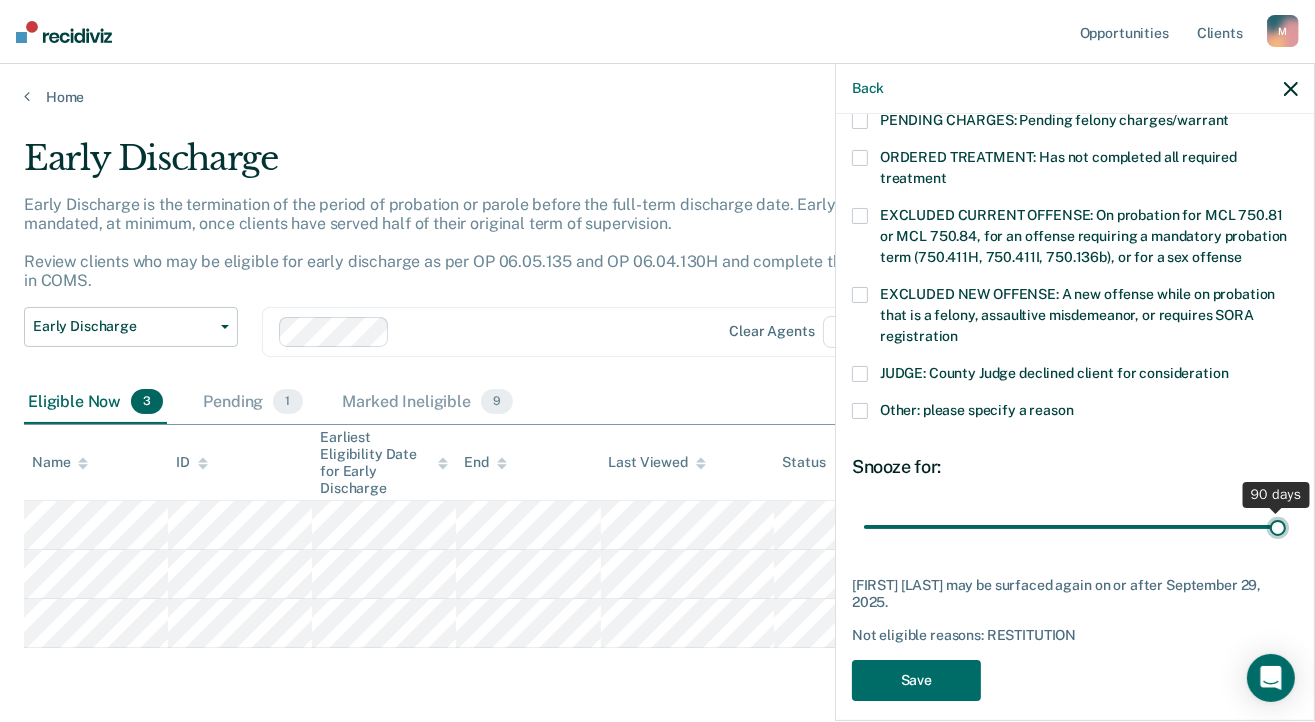click at bounding box center (1075, 527) 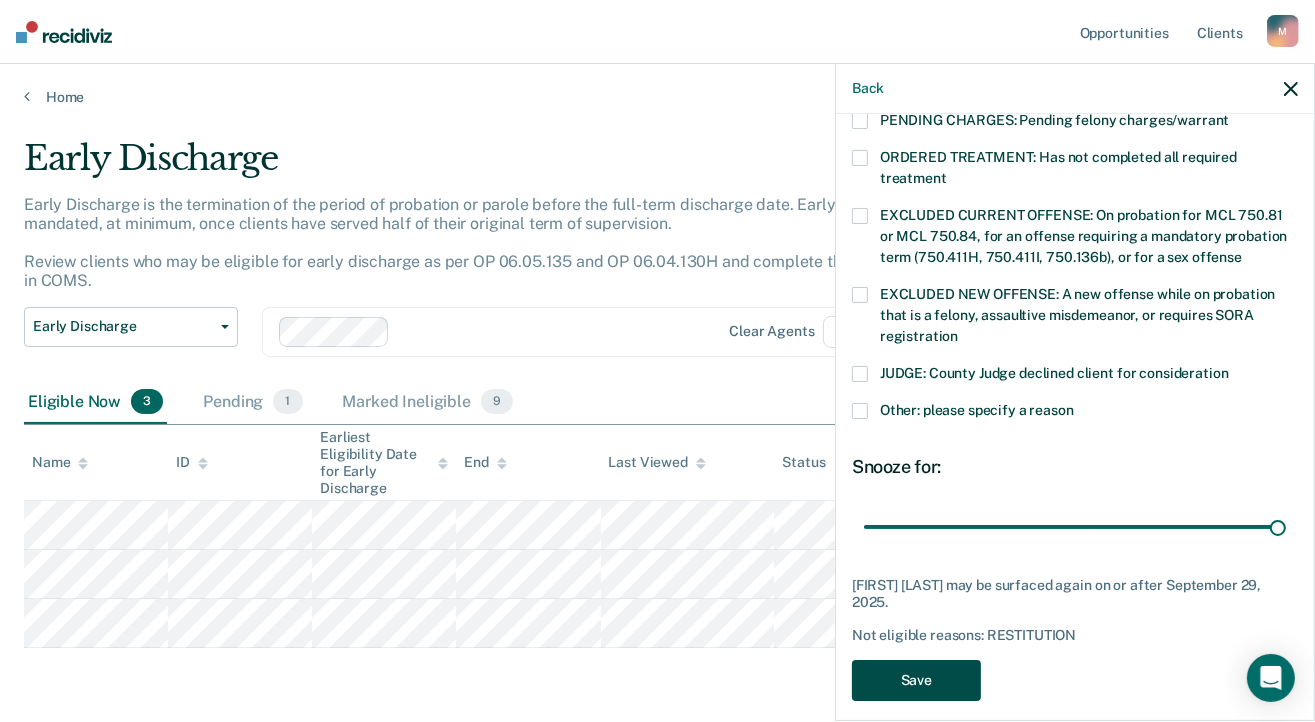 click on "Save" at bounding box center (916, 680) 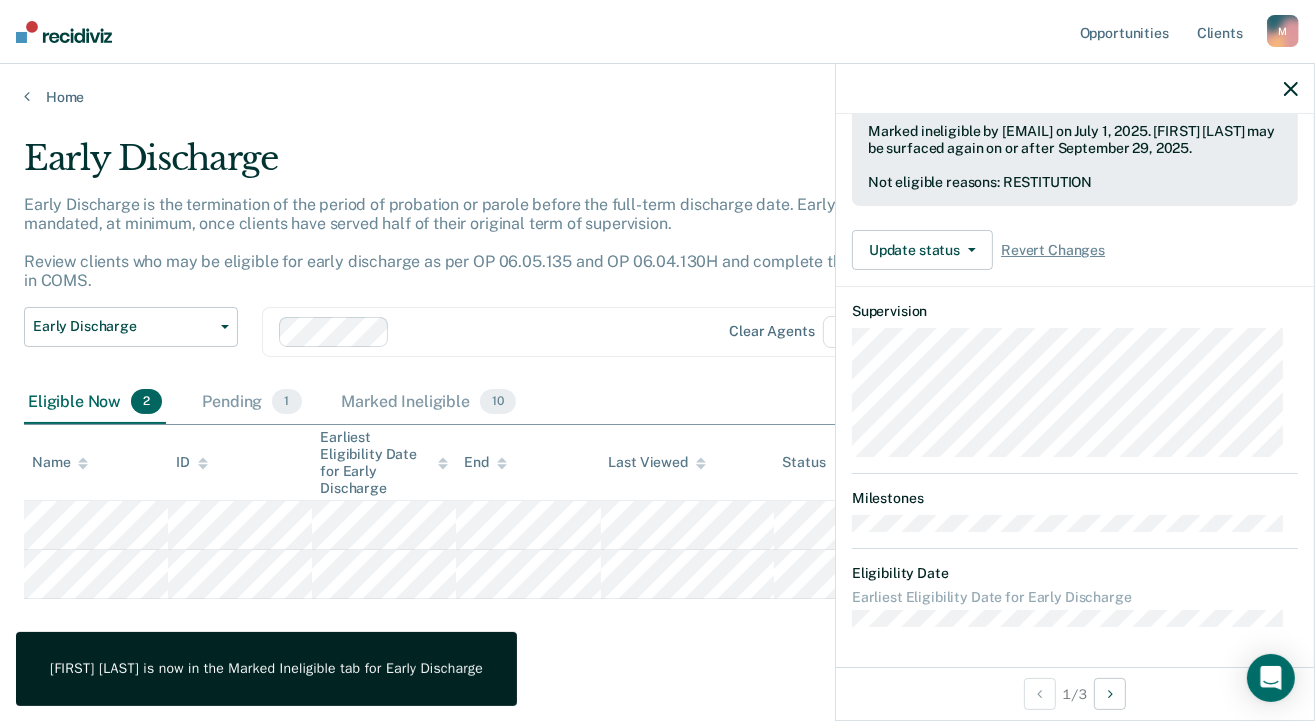 scroll, scrollTop: 349, scrollLeft: 0, axis: vertical 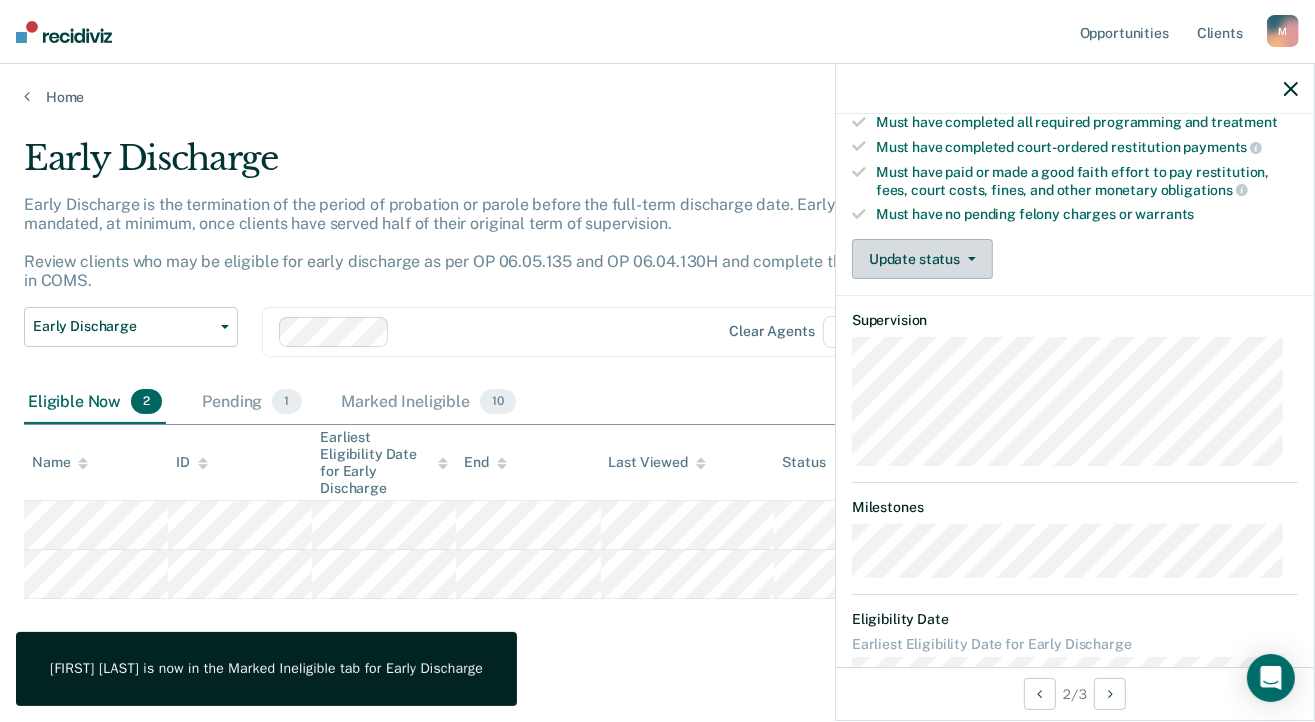 click on "Update status" at bounding box center [922, 259] 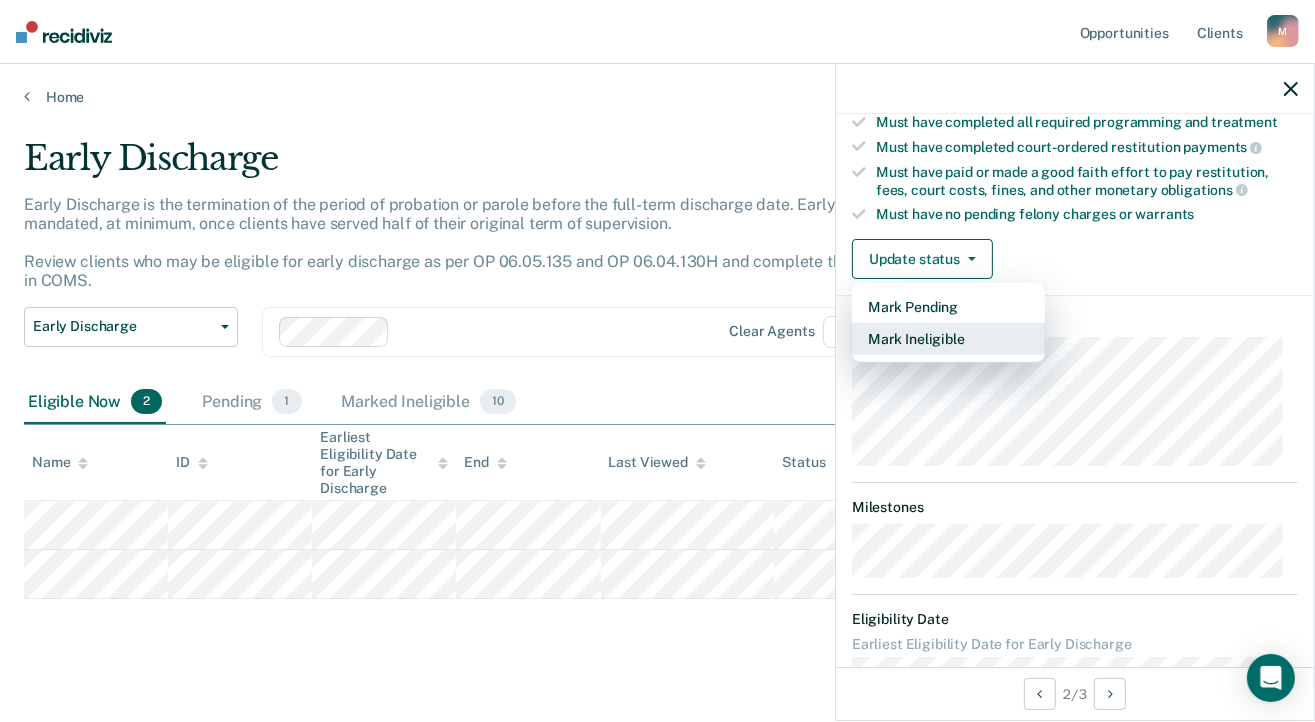 click on "Mark Ineligible" at bounding box center [948, 339] 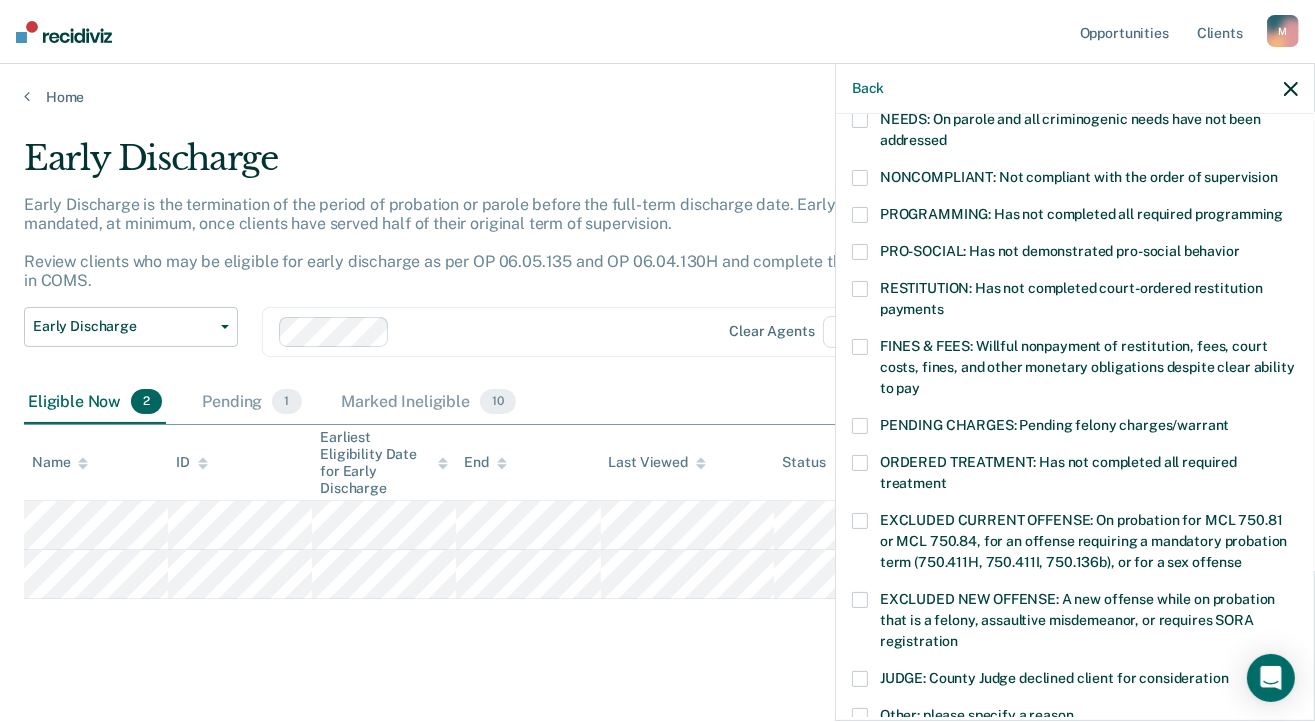 drag, startPoint x: 860, startPoint y: 285, endPoint x: 892, endPoint y: 335, distance: 59.36329 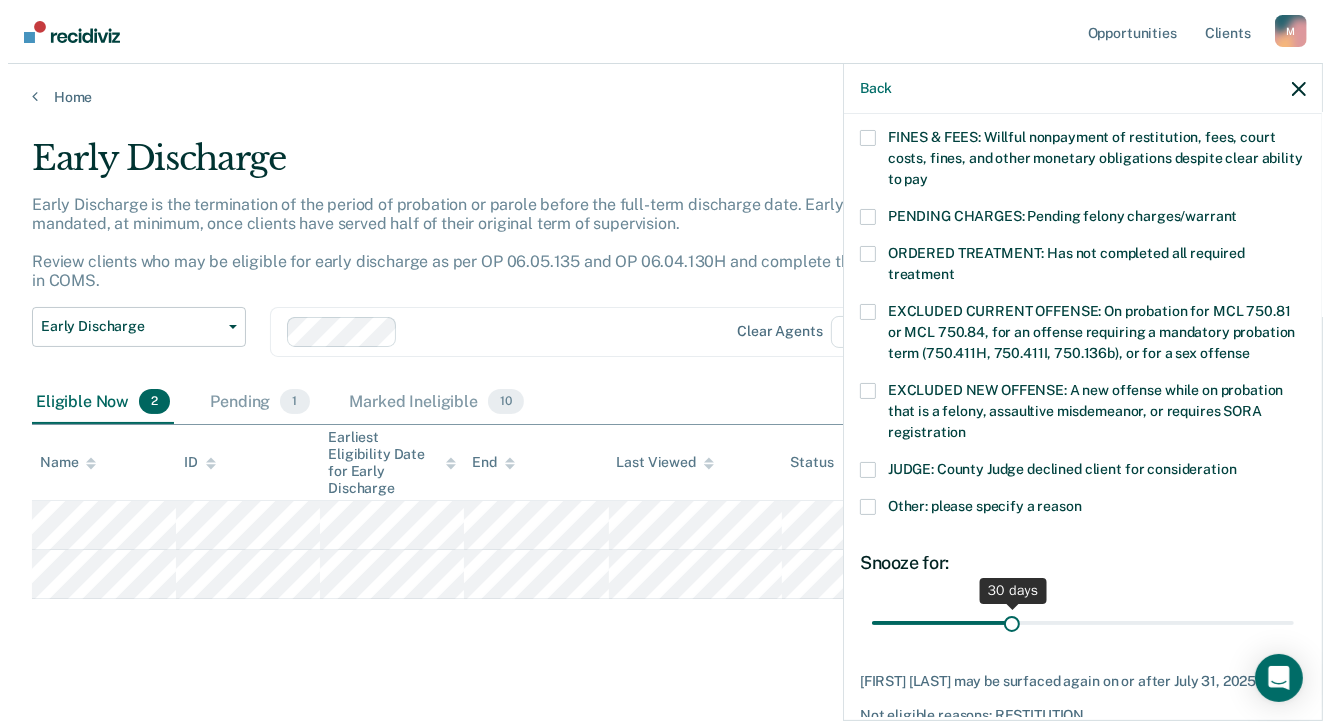 scroll, scrollTop: 654, scrollLeft: 0, axis: vertical 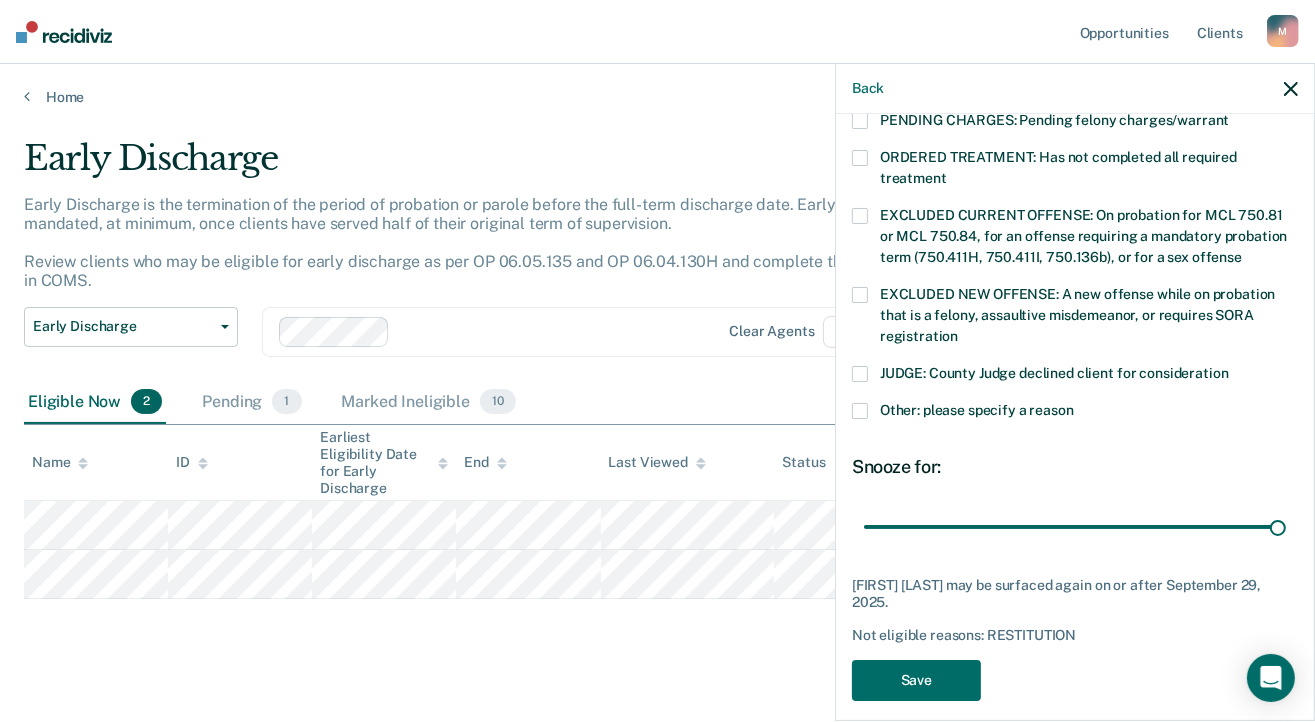 drag, startPoint x: 997, startPoint y: 527, endPoint x: 1310, endPoint y: 531, distance: 313.02554 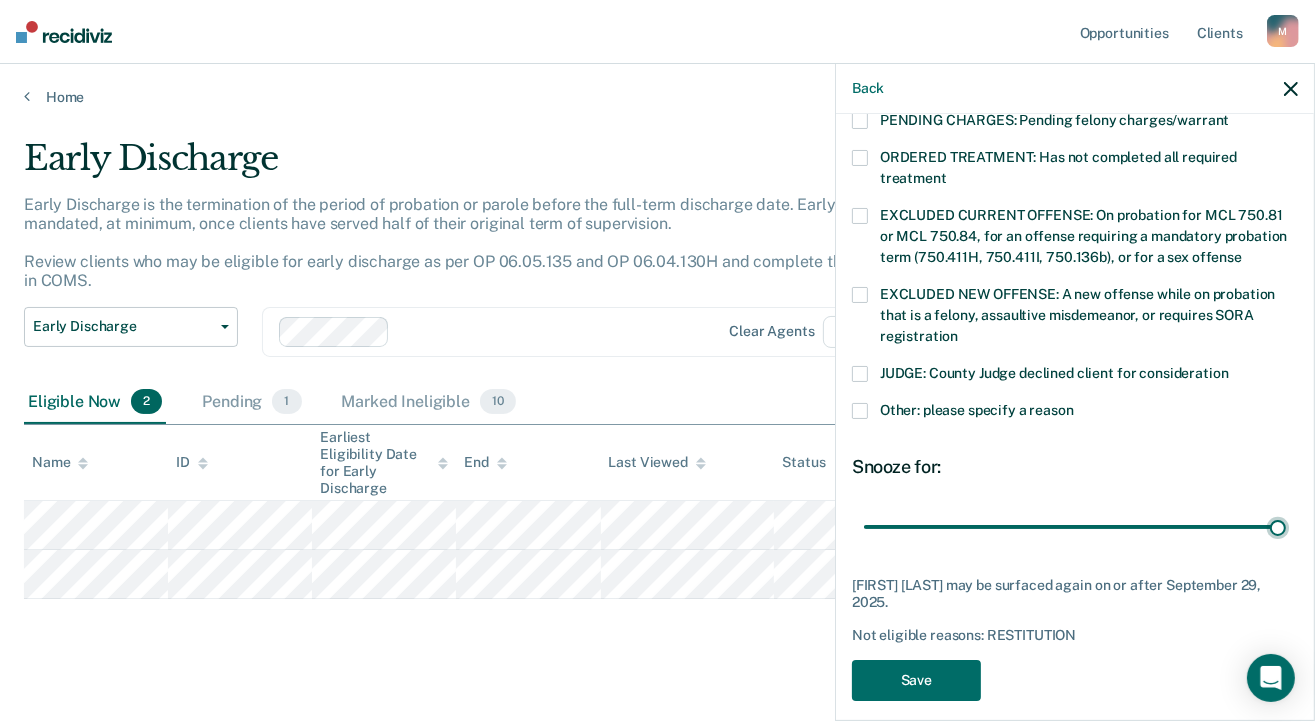 type on "90" 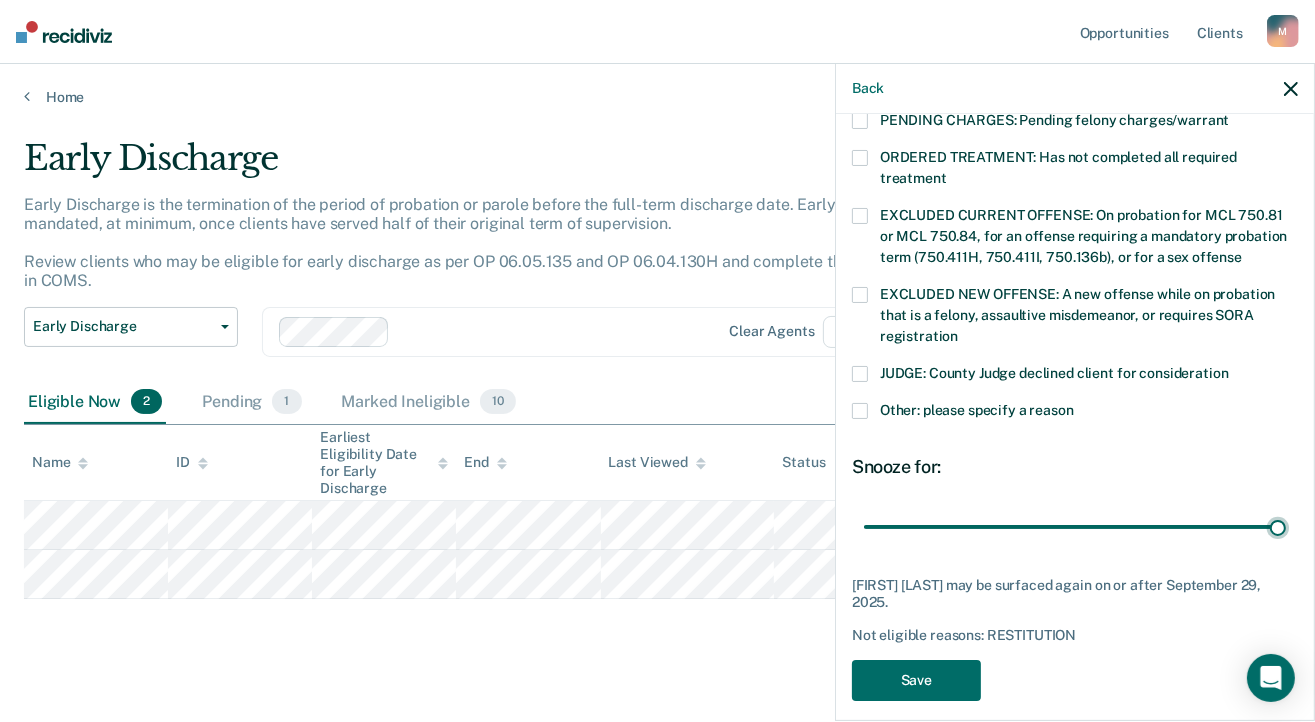click at bounding box center [1075, 527] 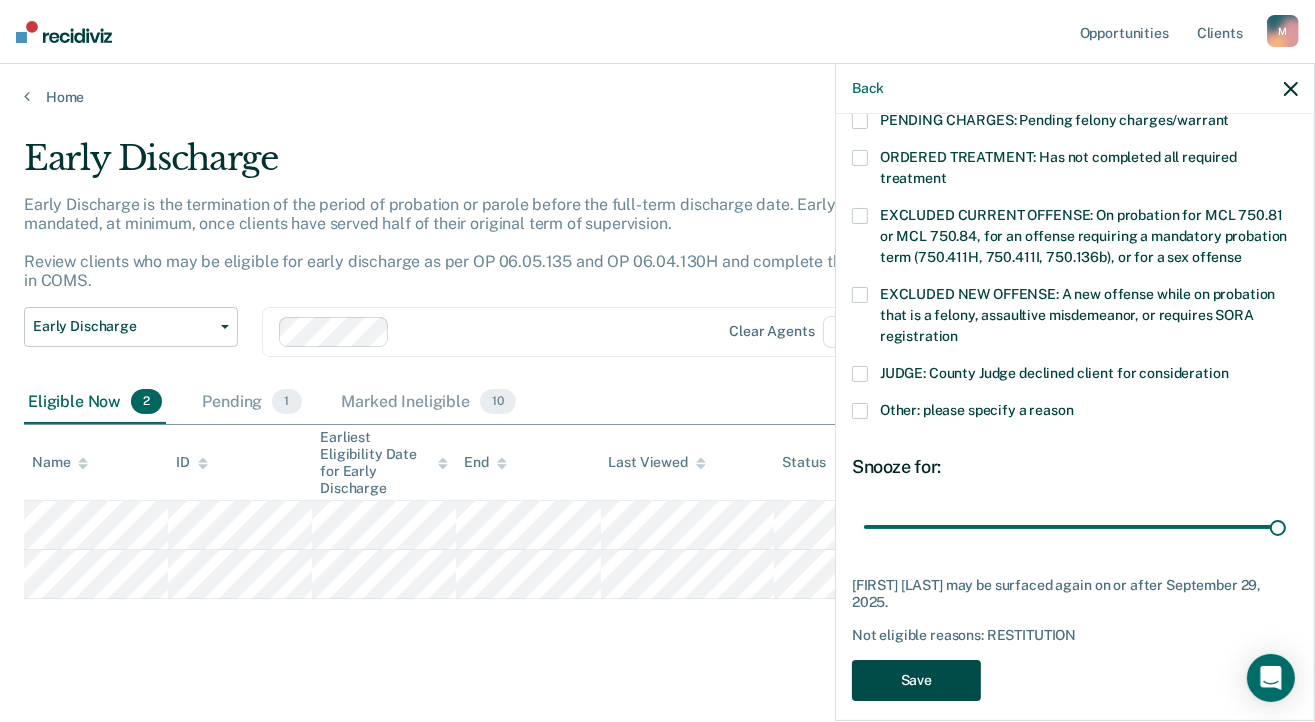 click on "Save" at bounding box center [916, 680] 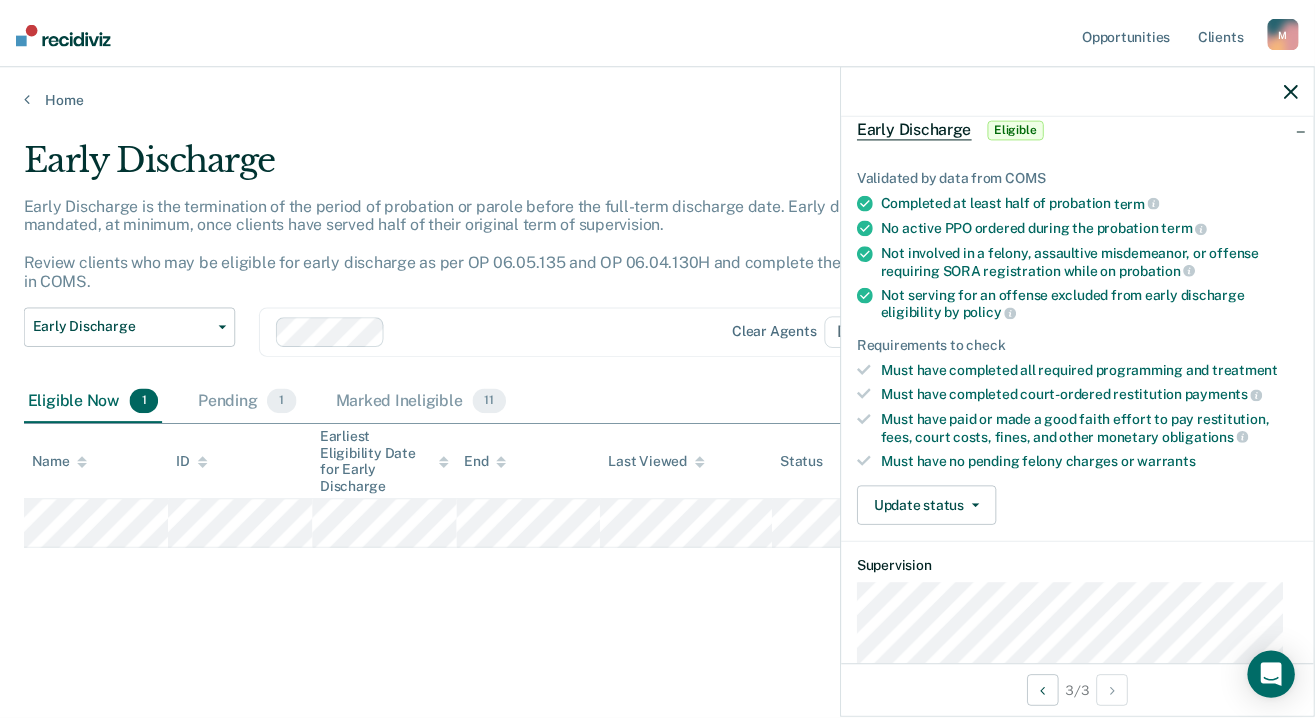 scroll, scrollTop: 87, scrollLeft: 0, axis: vertical 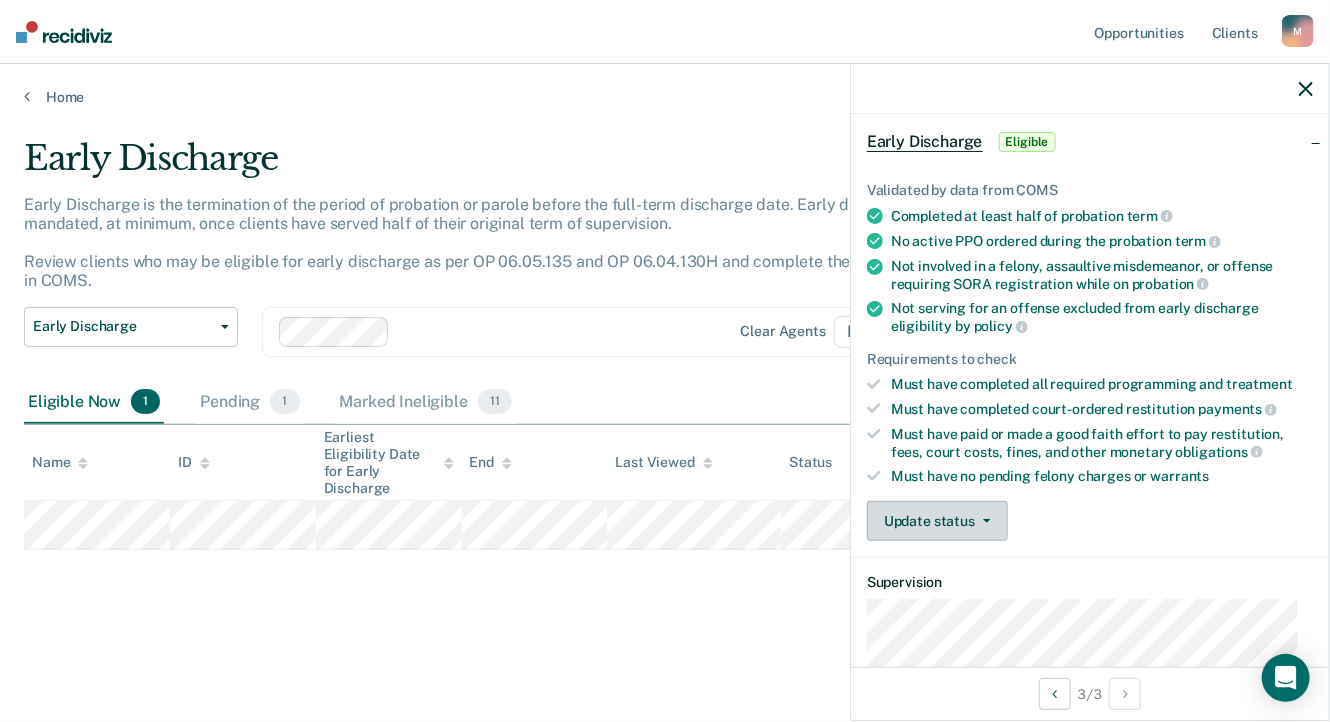 click on "Update status" at bounding box center (937, 521) 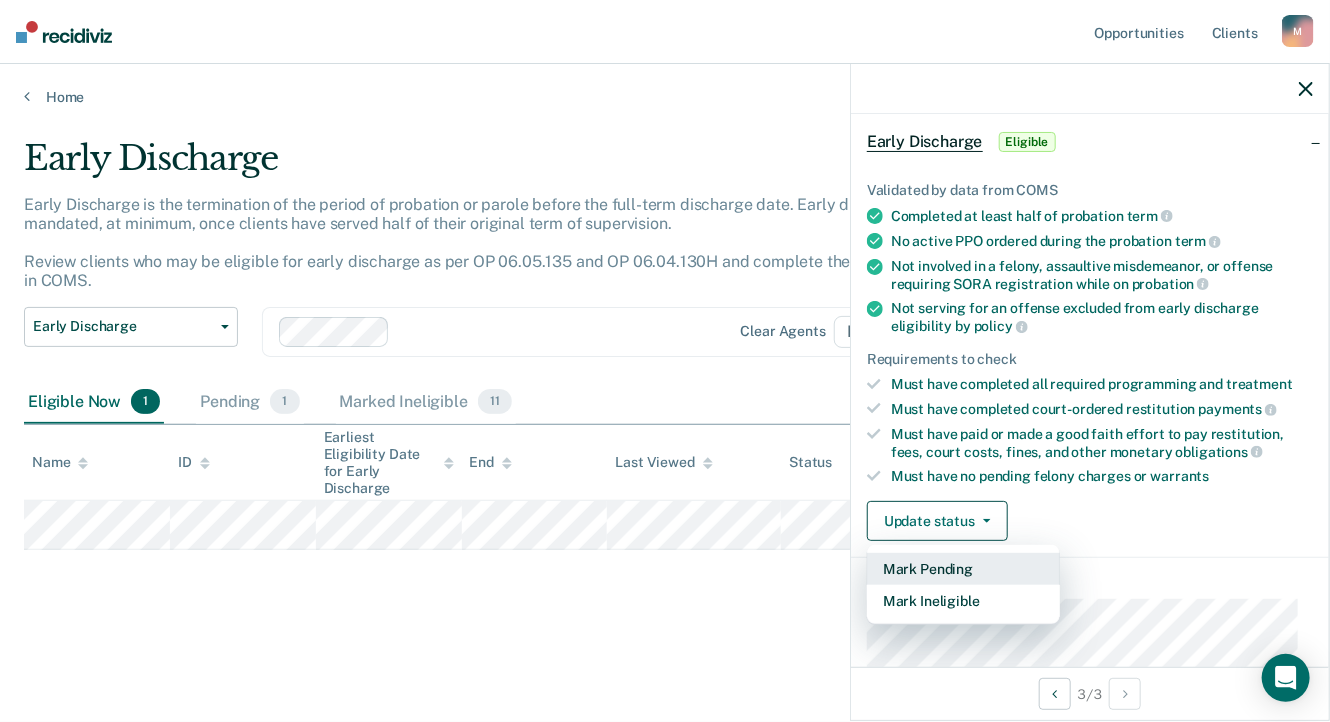 click on "Mark Pending" at bounding box center [963, 569] 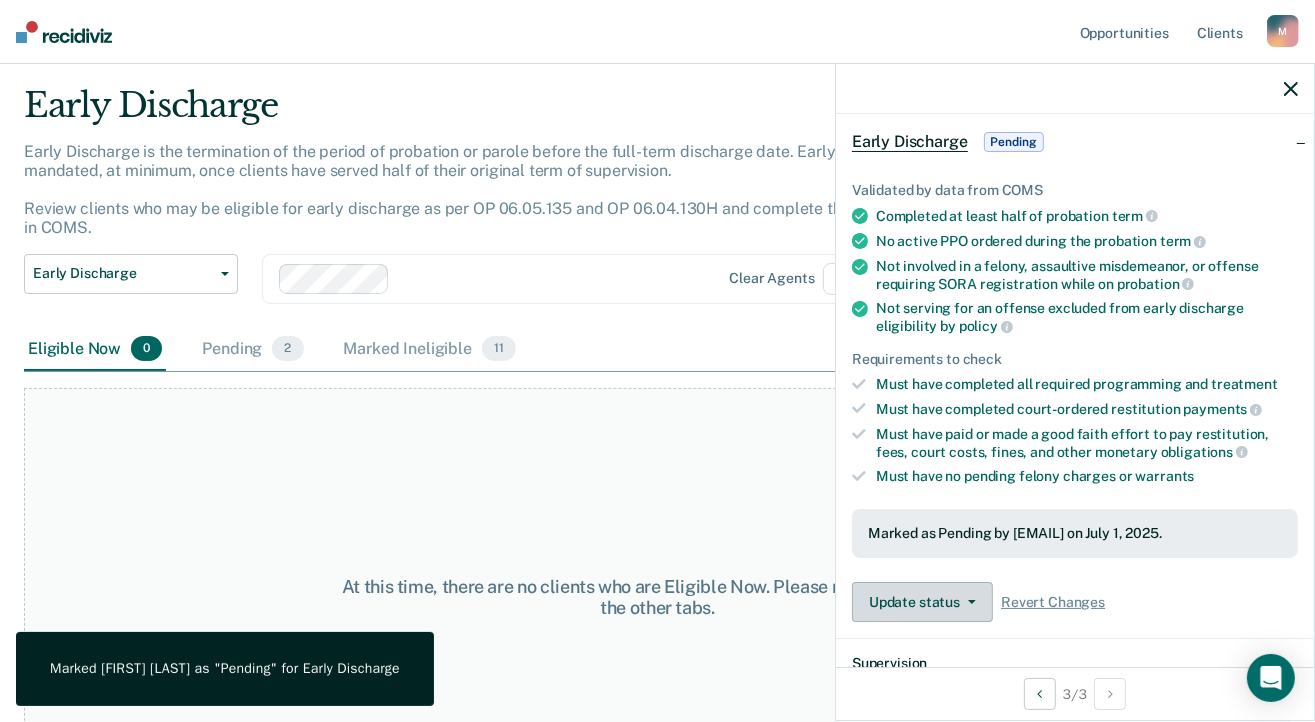 scroll, scrollTop: 0, scrollLeft: 0, axis: both 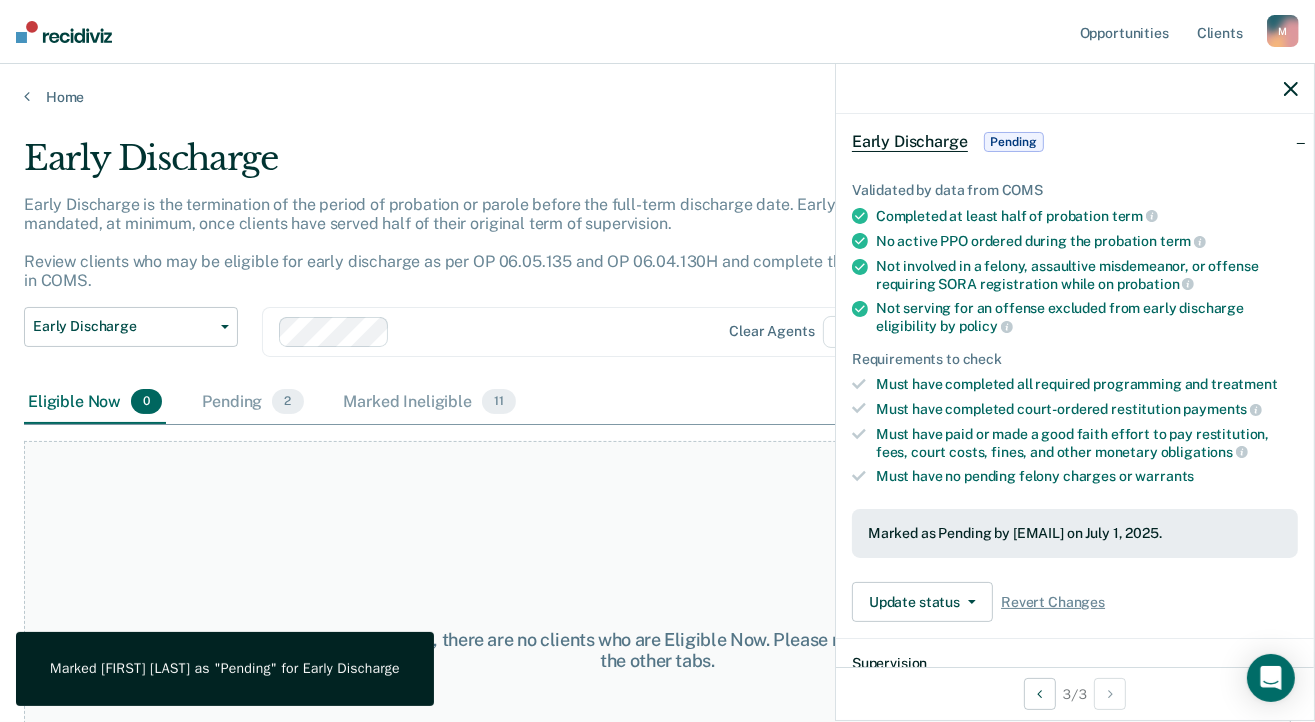 click at bounding box center (64, 32) 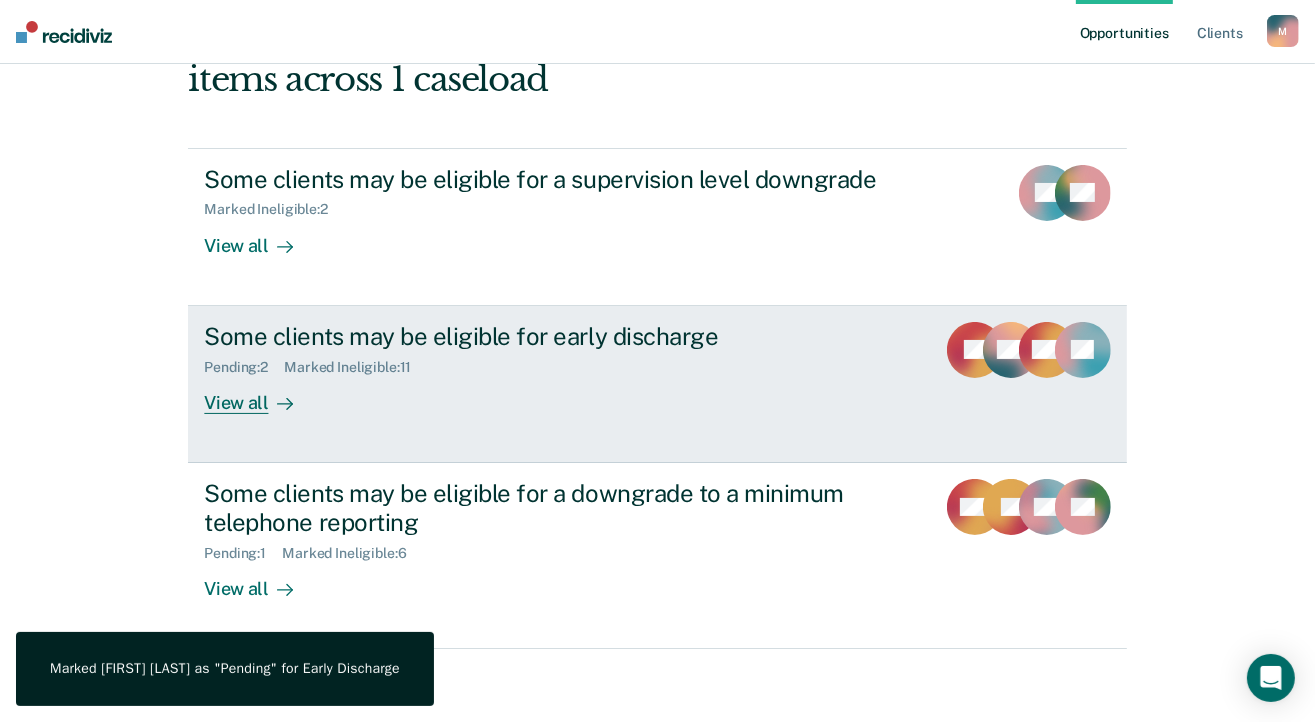 scroll, scrollTop: 157, scrollLeft: 0, axis: vertical 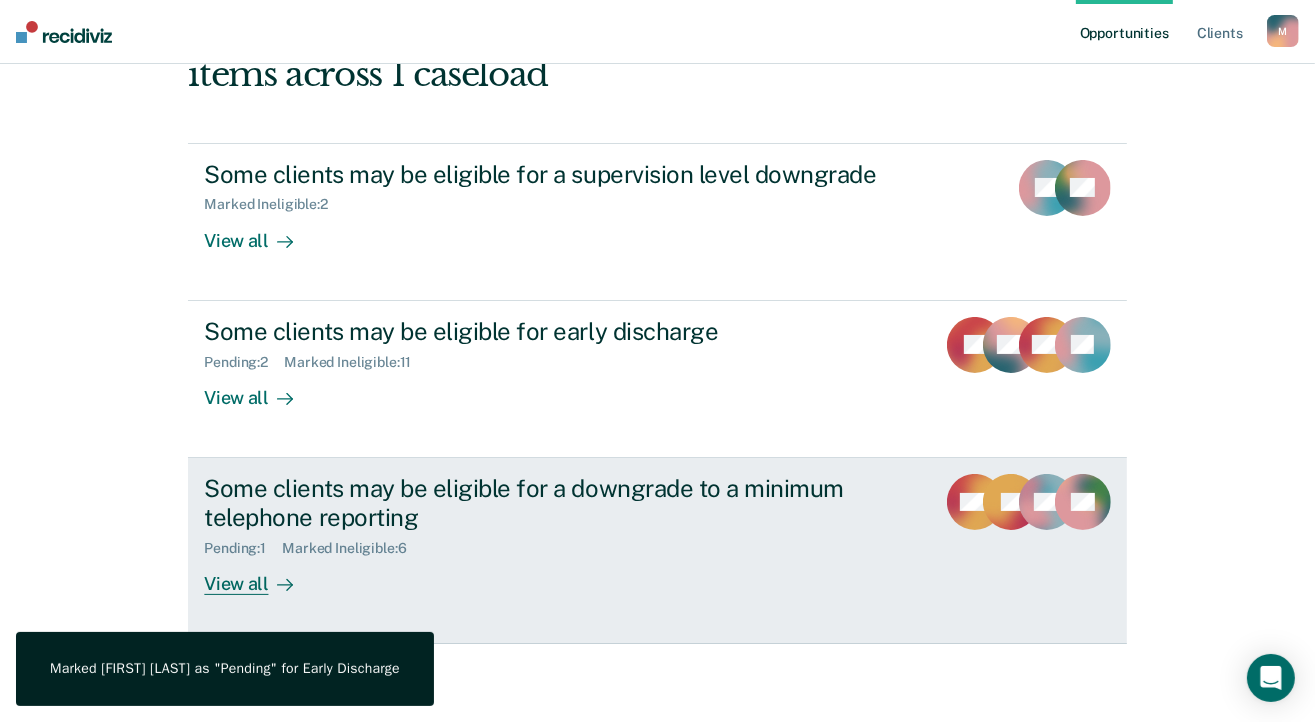 click on "Some clients may be eligible for a downgrade to a minimum telephone reporting" at bounding box center (555, 503) 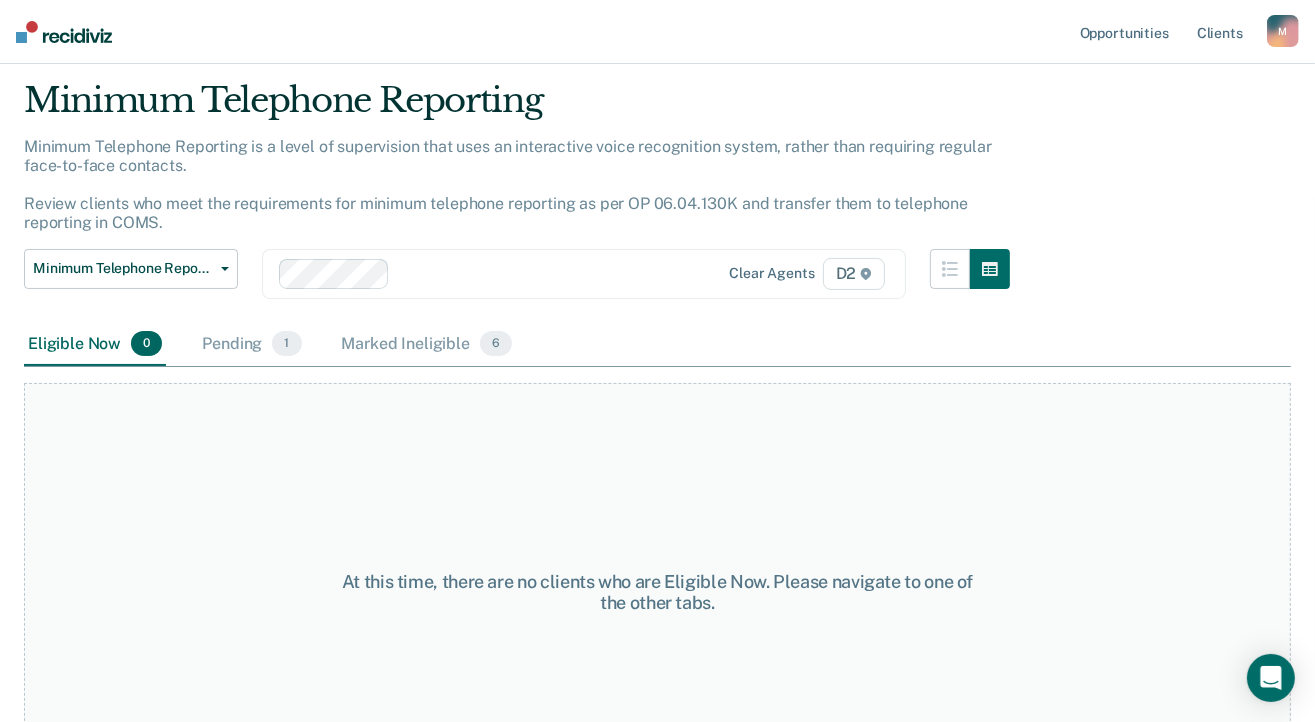 scroll, scrollTop: 0, scrollLeft: 0, axis: both 